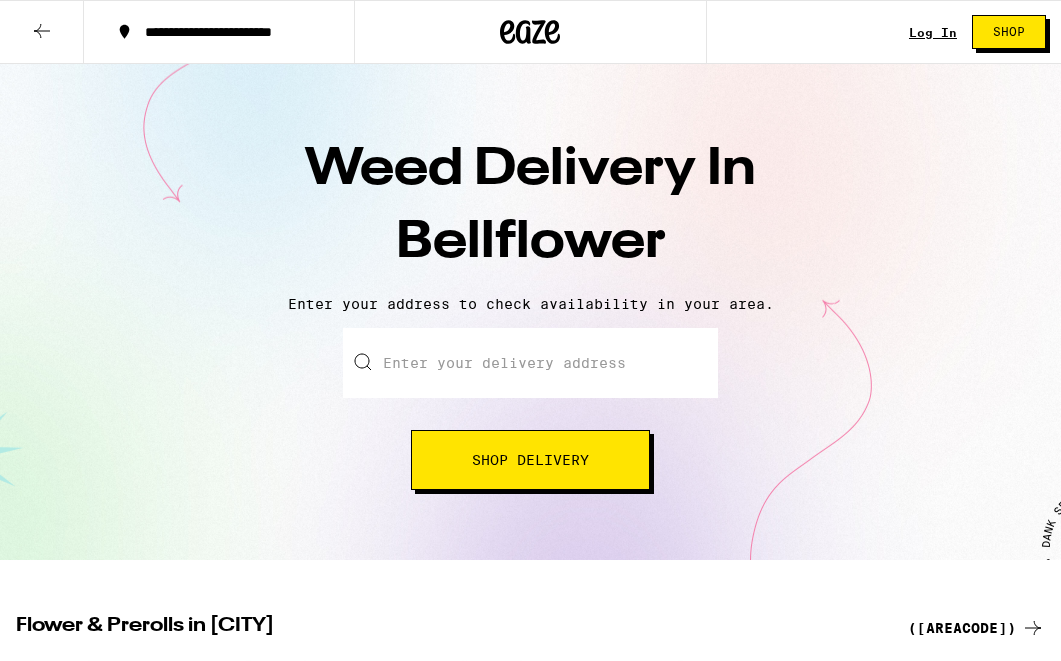 scroll, scrollTop: 0, scrollLeft: 0, axis: both 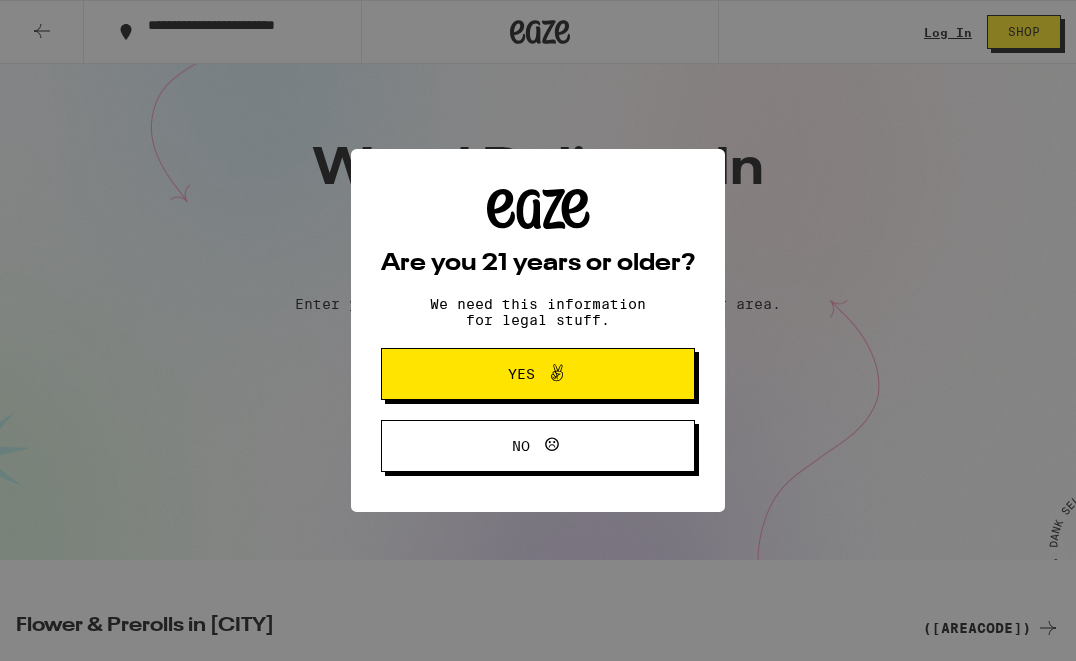 click on "Are you 21 years or older? We need this information for legal stuff. Yes No" at bounding box center (538, 330) 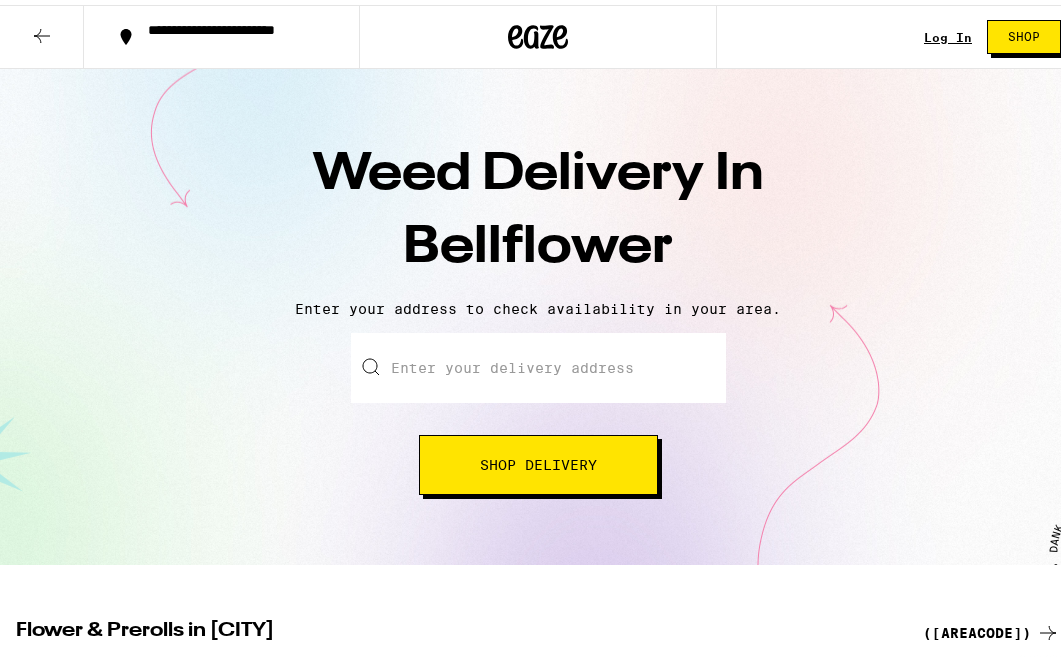 click on "Enter your delivery address" at bounding box center (538, 363) 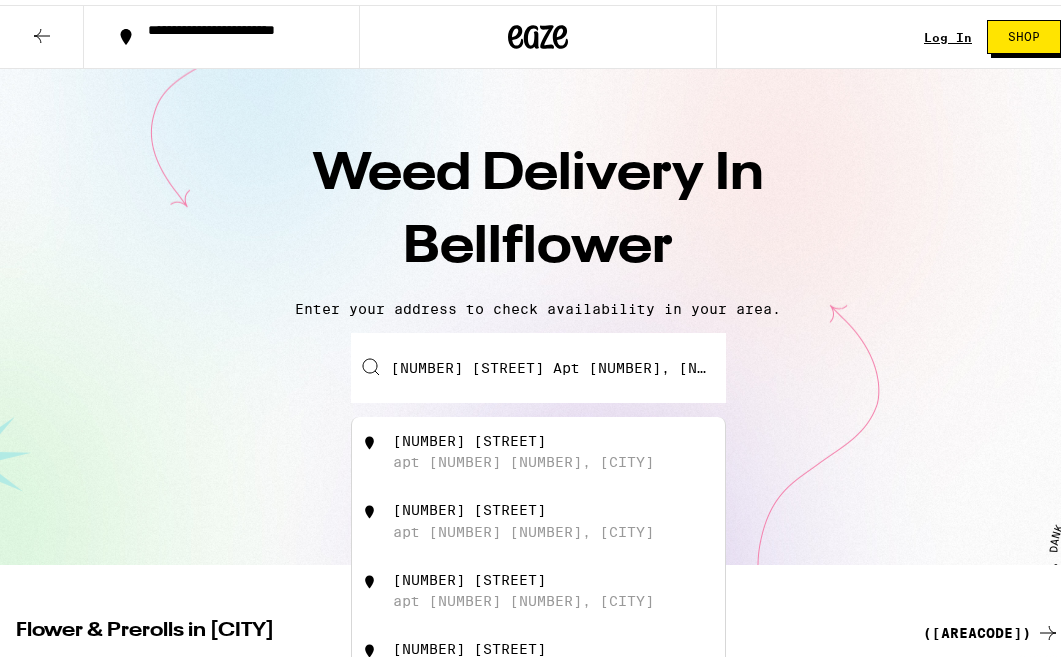 click on "apt [NUMBER] [NUMBER], [CITY]" at bounding box center (523, 457) 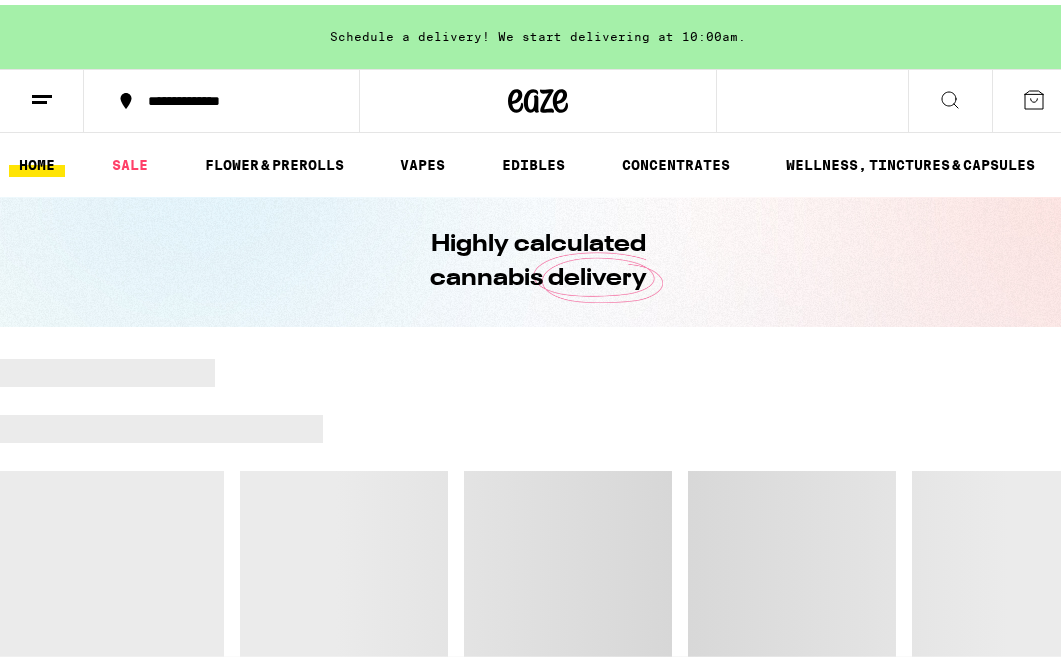 scroll, scrollTop: 0, scrollLeft: 0, axis: both 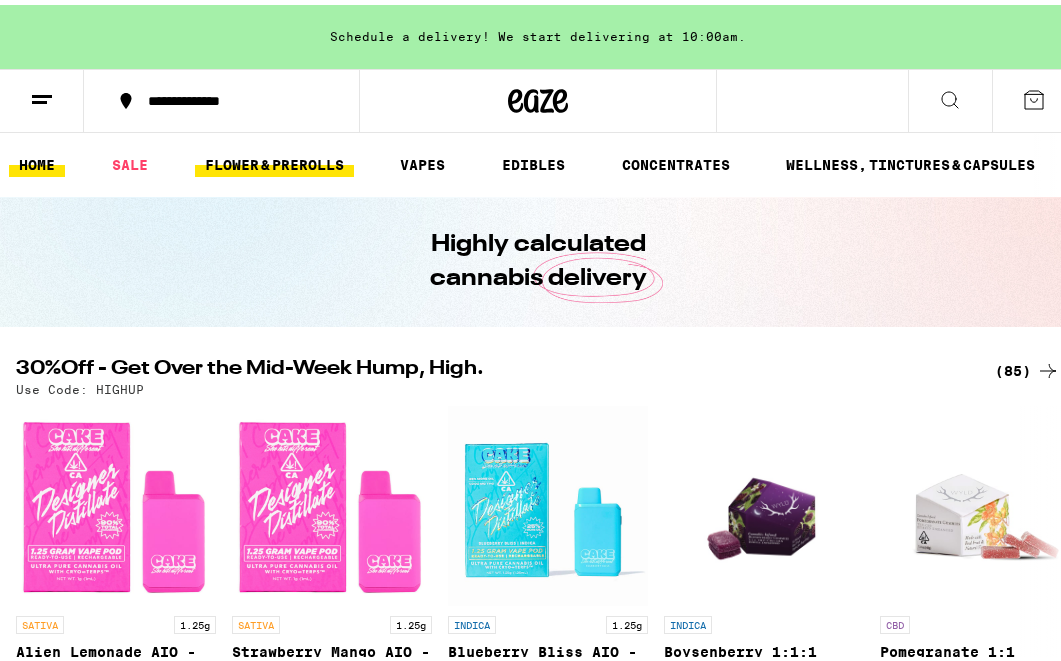 click on "FLOWER & PREROLLS" at bounding box center (274, 160) 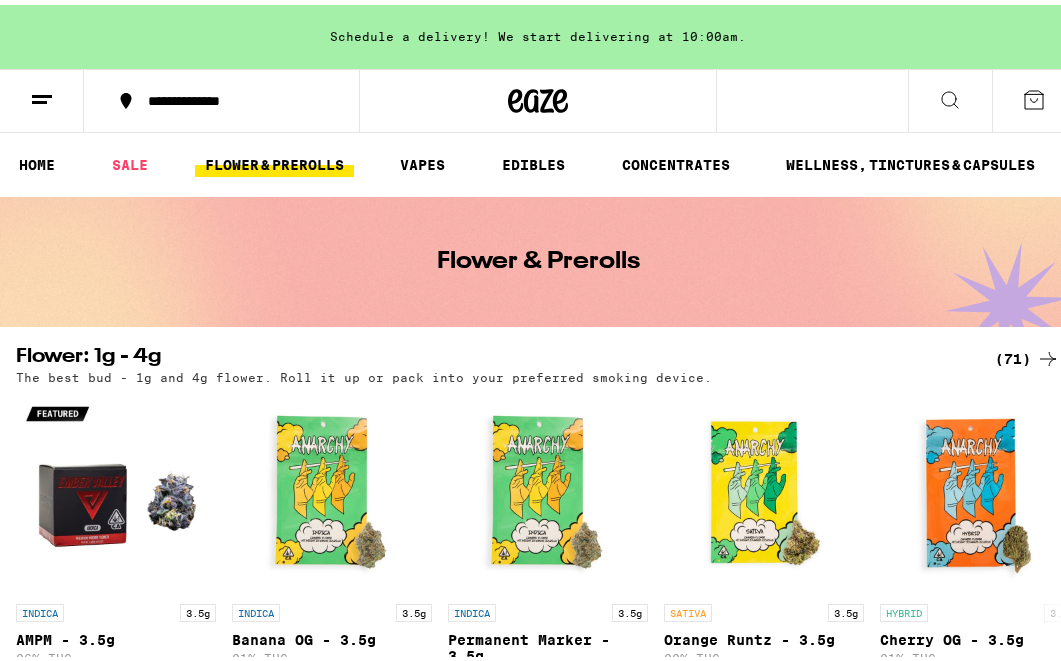 scroll, scrollTop: 0, scrollLeft: 0, axis: both 